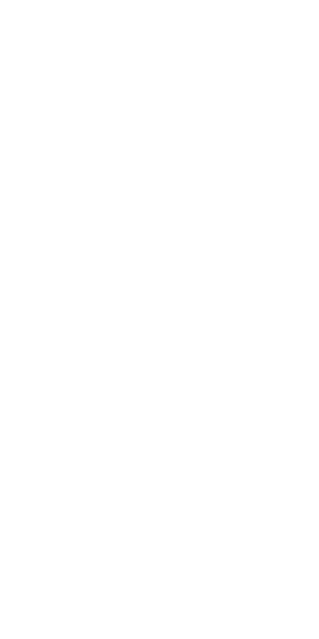 scroll, scrollTop: 0, scrollLeft: 0, axis: both 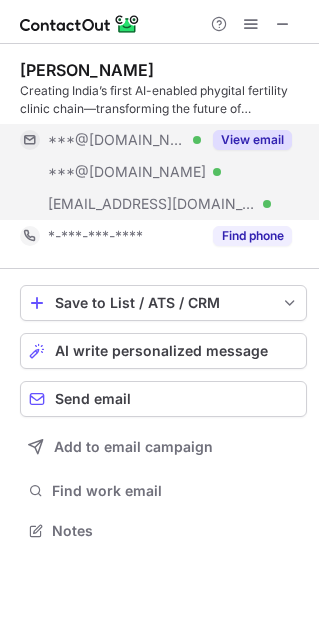 click on "View email" at bounding box center [252, 140] 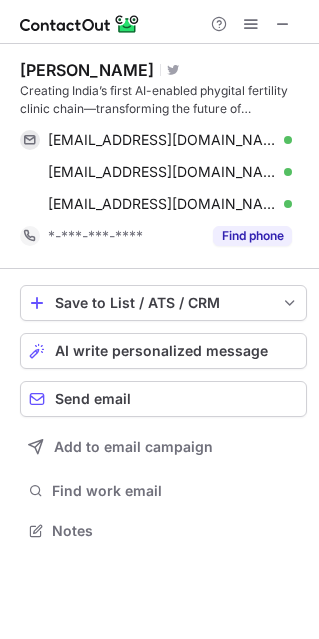 drag, startPoint x: 176, startPoint y: 74, endPoint x: 21, endPoint y: 74, distance: 155 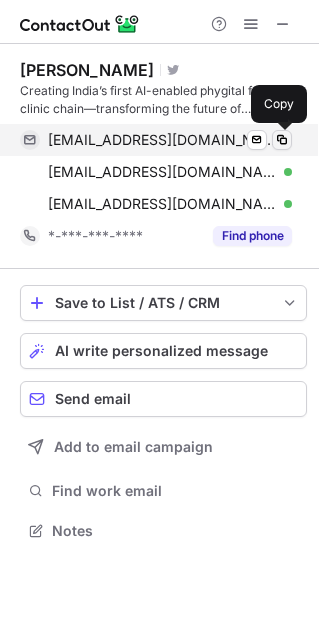 click at bounding box center [282, 140] 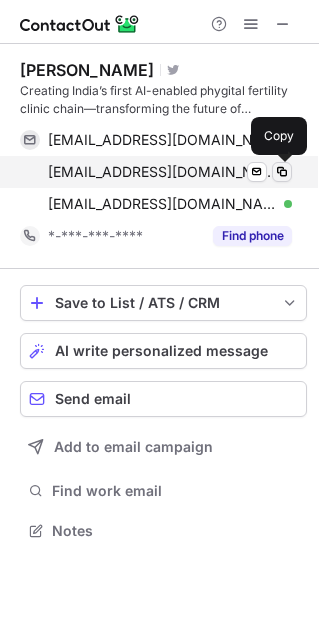 click at bounding box center (282, 172) 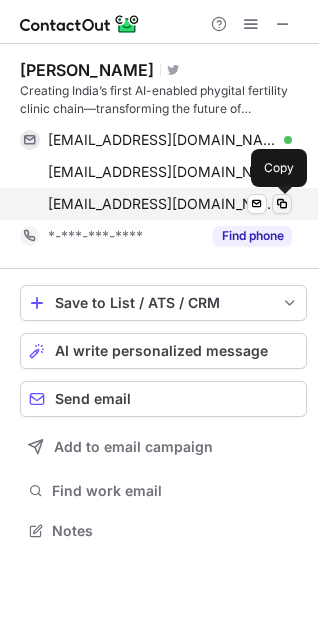 click at bounding box center (282, 204) 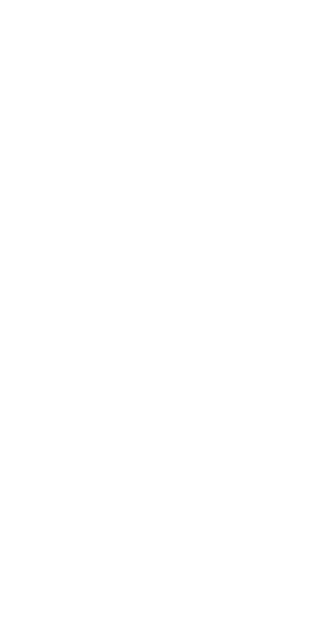 scroll, scrollTop: 0, scrollLeft: 0, axis: both 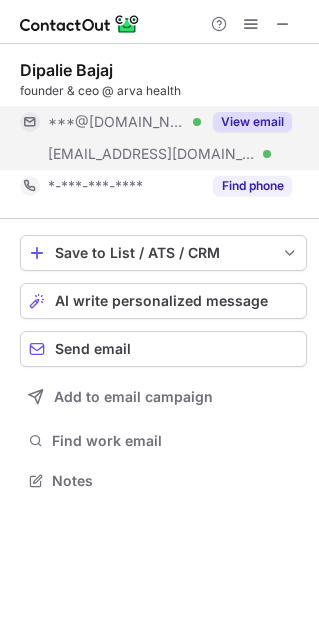 click on "View email" at bounding box center (252, 122) 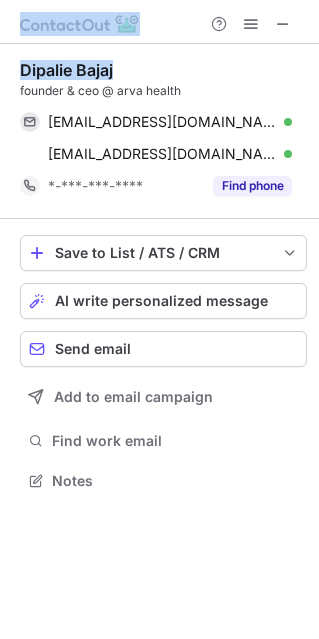 drag, startPoint x: 141, startPoint y: 57, endPoint x: -13, endPoint y: 82, distance: 156.01602 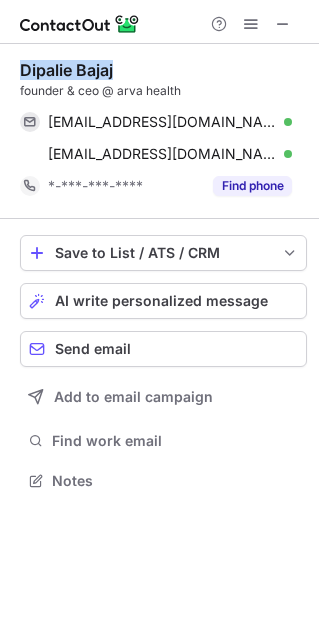 click on "Dipalie Bajaj founder & ceo @ arva health dipalibajaj9@gmail.com Verified Send email Copy dipalie@arva.health Verified Send email Copy *-***-***-**** Find phone Save to List / ATS / CRM List Select Lever Connect Greenhouse Connect Salesforce Connect Hubspot Connect Bullhorn Connect Zapier (100+ Applications) Connect Request a new integration AI write personalized message Send email Add to email campaign Find work email Notes" at bounding box center [159, 277] 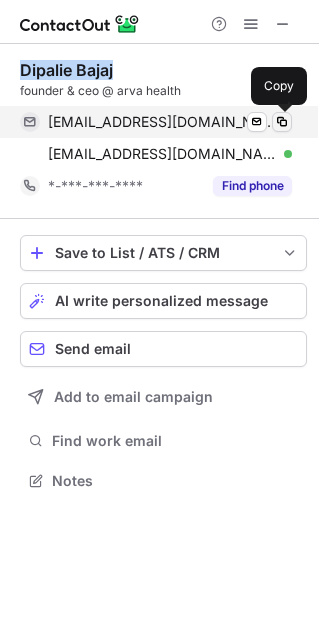 click at bounding box center (282, 122) 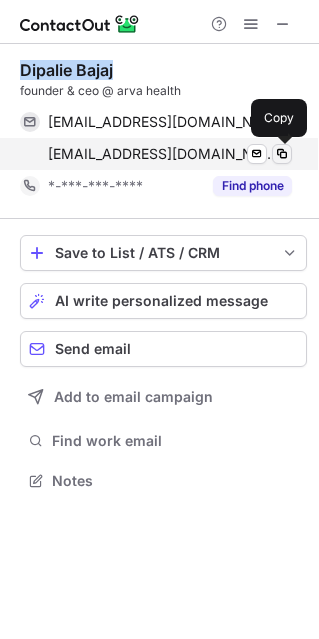 click at bounding box center (282, 154) 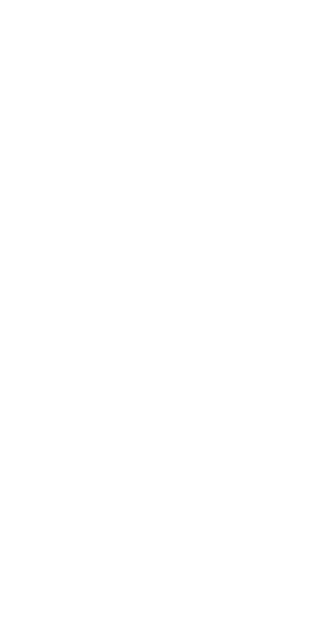 scroll, scrollTop: 0, scrollLeft: 0, axis: both 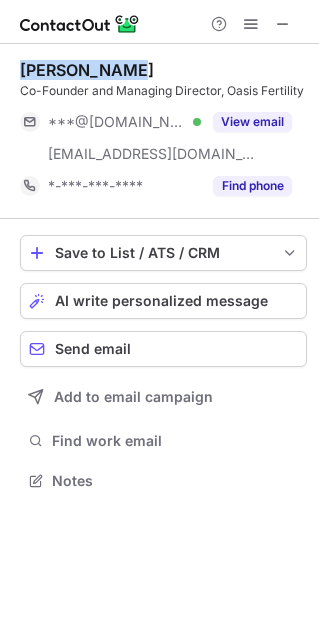 drag, startPoint x: 146, startPoint y: 67, endPoint x: 9, endPoint y: 60, distance: 137.17871 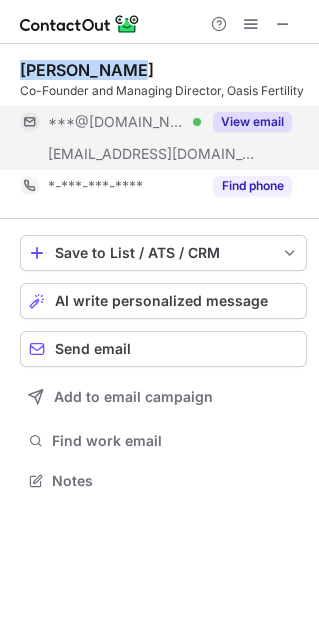 click on "View email" at bounding box center (252, 122) 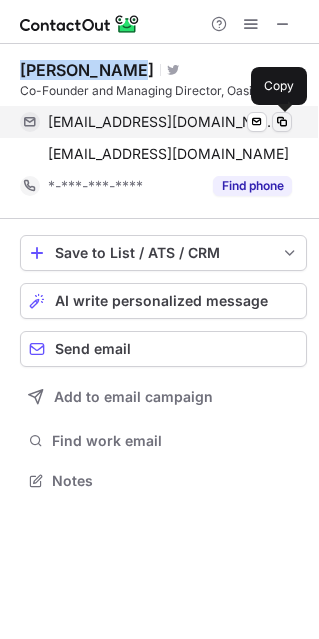 click at bounding box center (282, 122) 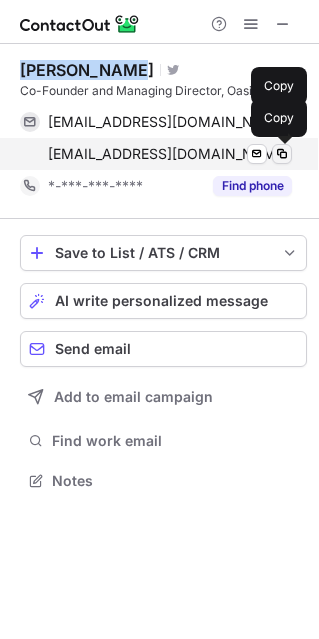 click at bounding box center [282, 154] 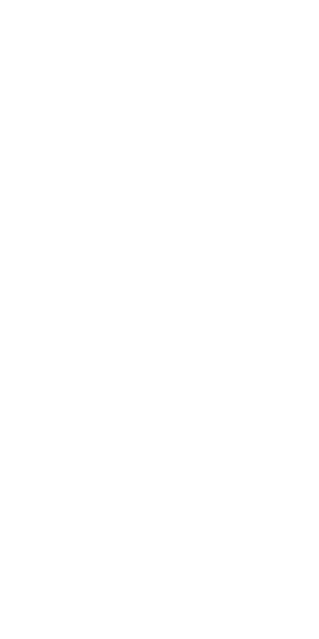 scroll, scrollTop: 0, scrollLeft: 0, axis: both 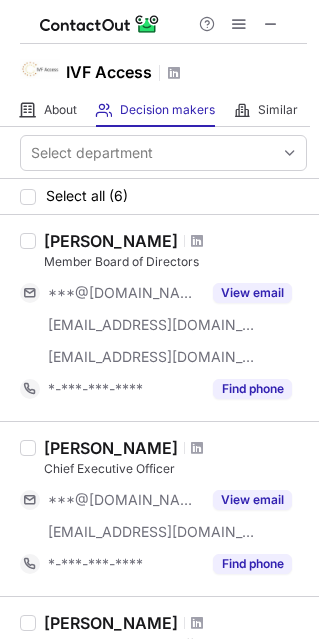 click at bounding box center [197, 448] 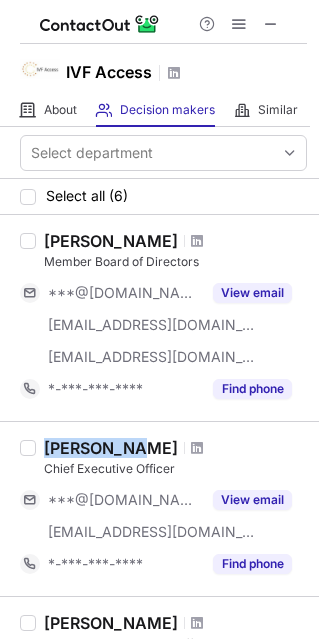 drag, startPoint x: 46, startPoint y: 445, endPoint x: 132, endPoint y: 453, distance: 86.37129 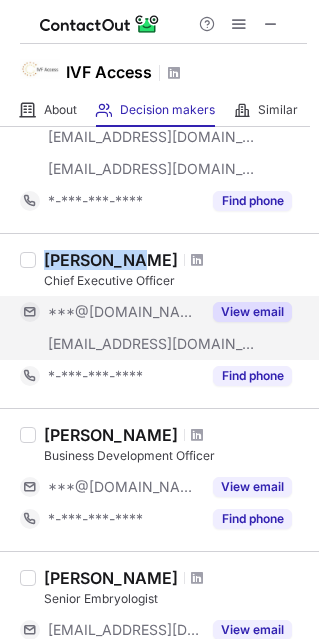 scroll, scrollTop: 190, scrollLeft: 0, axis: vertical 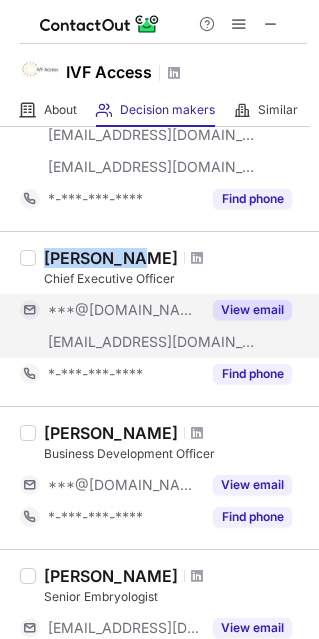 click on "View email" at bounding box center (252, 310) 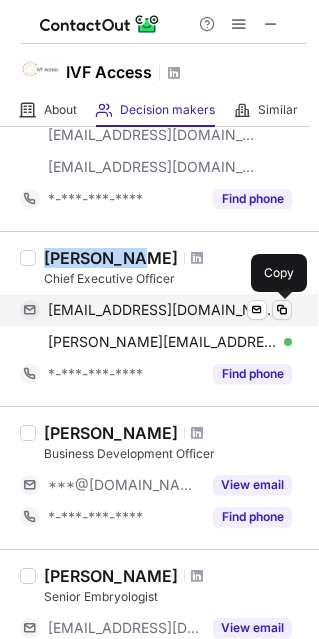click at bounding box center [282, 310] 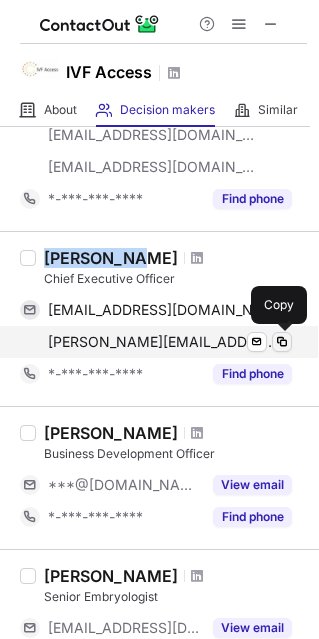 click at bounding box center [282, 342] 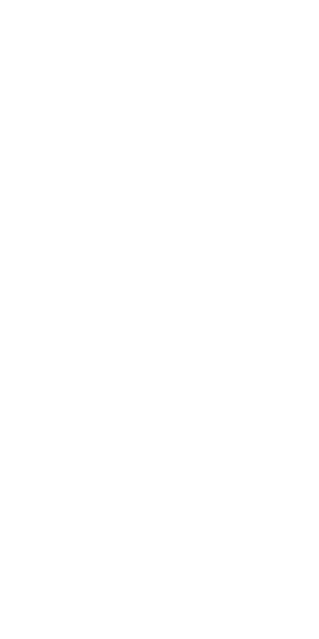 scroll, scrollTop: 0, scrollLeft: 0, axis: both 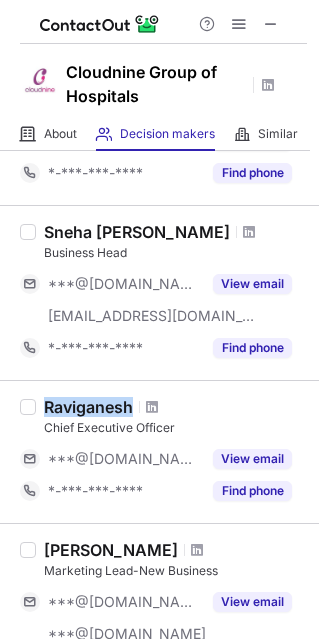 drag, startPoint x: 47, startPoint y: 408, endPoint x: 132, endPoint y: 402, distance: 85.2115 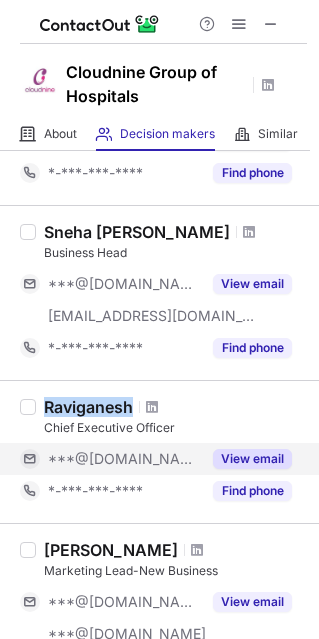 click on "View email" at bounding box center [252, 459] 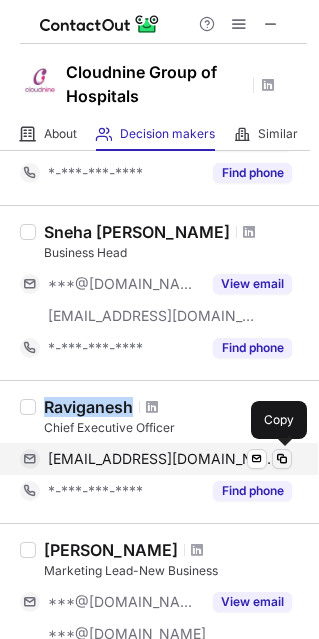 click at bounding box center (282, 459) 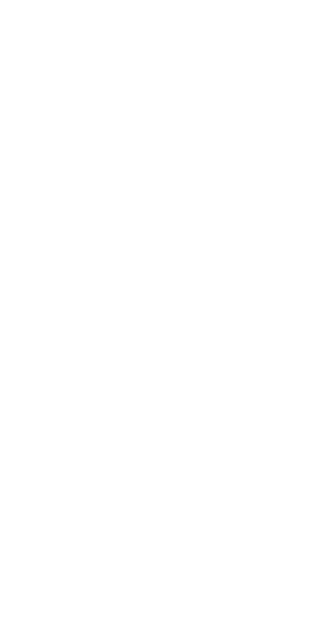 scroll, scrollTop: 0, scrollLeft: 0, axis: both 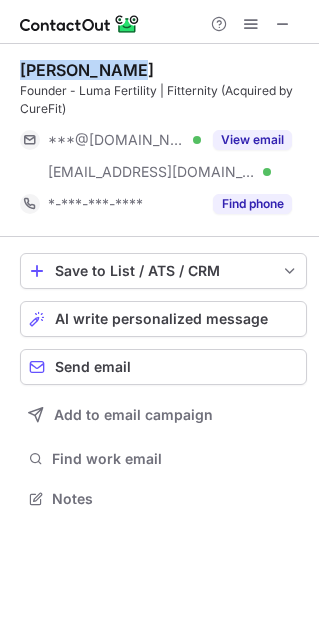 drag, startPoint x: 141, startPoint y: 66, endPoint x: 6, endPoint y: 74, distance: 135.23683 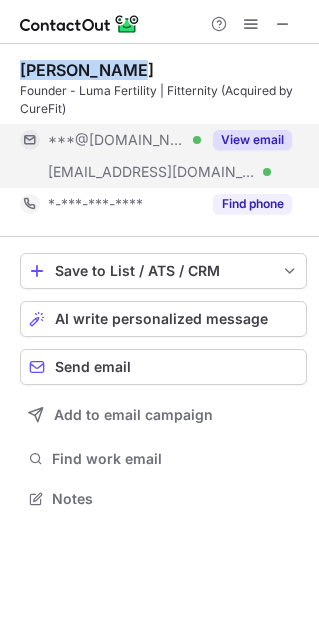 click on "View email" at bounding box center (252, 140) 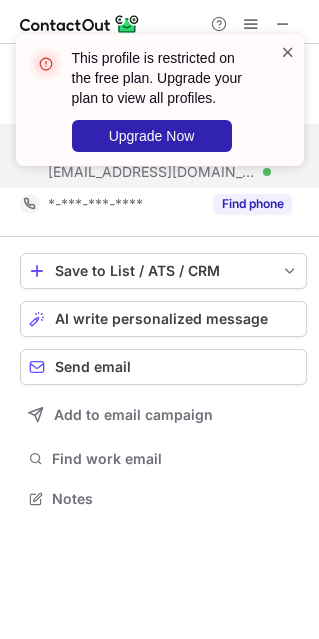 click at bounding box center [288, 52] 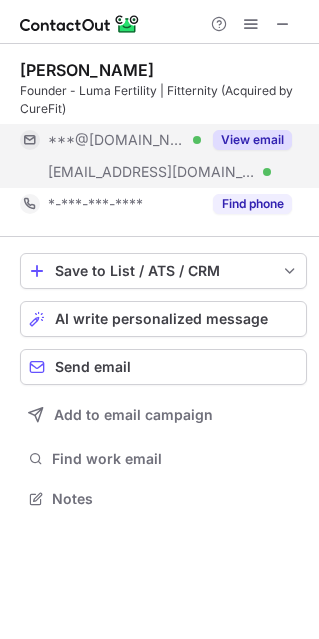 click at bounding box center [283, 24] 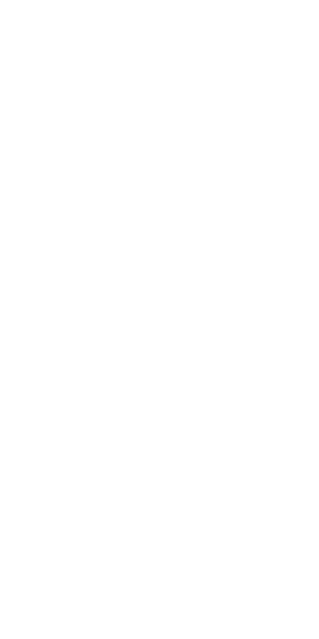 scroll, scrollTop: 0, scrollLeft: 0, axis: both 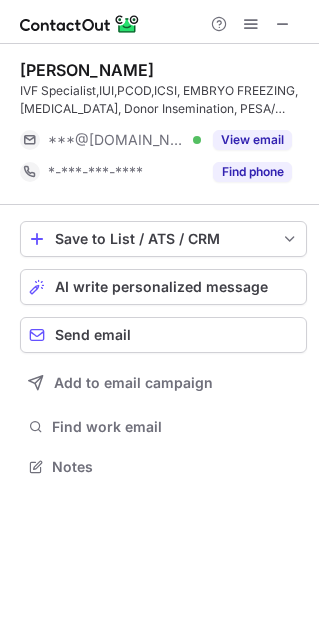 drag, startPoint x: 171, startPoint y: 65, endPoint x: 17, endPoint y: 73, distance: 154.20766 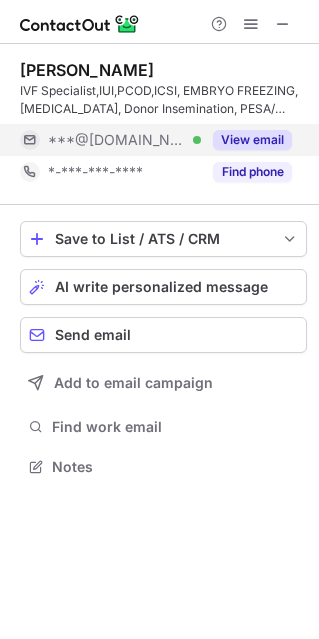 click on "View email" at bounding box center (252, 140) 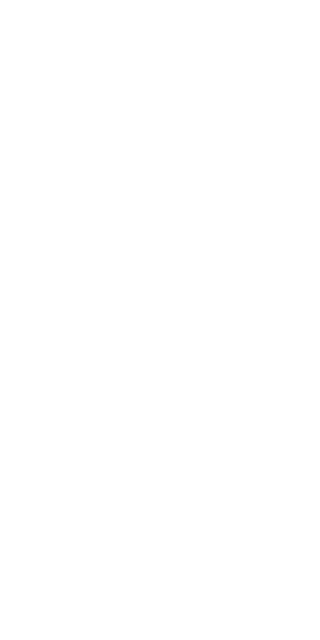 scroll, scrollTop: 0, scrollLeft: 0, axis: both 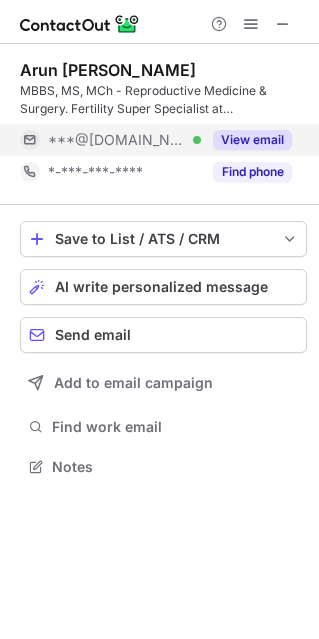 click on "View email" at bounding box center [252, 140] 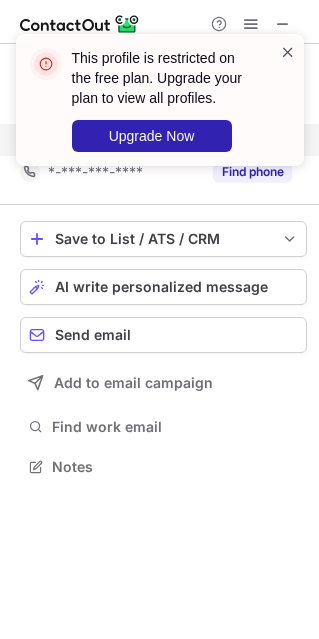 click at bounding box center (288, 52) 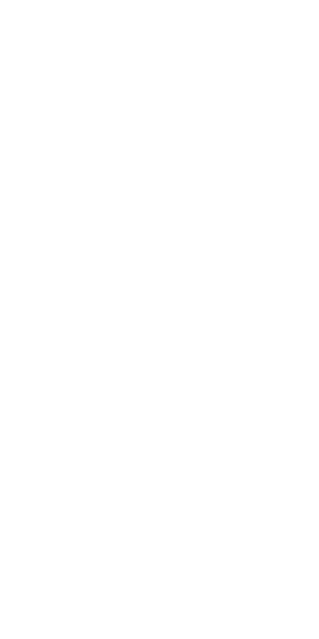 scroll, scrollTop: 0, scrollLeft: 0, axis: both 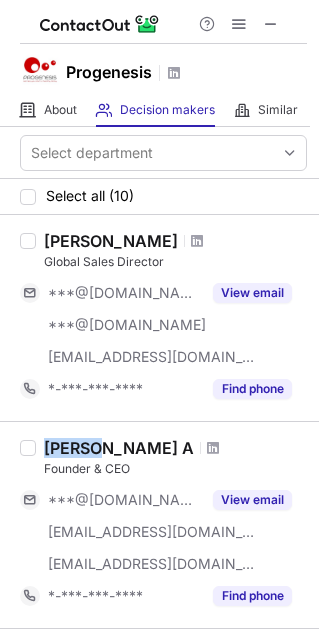 drag, startPoint x: 48, startPoint y: 446, endPoint x: 86, endPoint y: 446, distance: 38 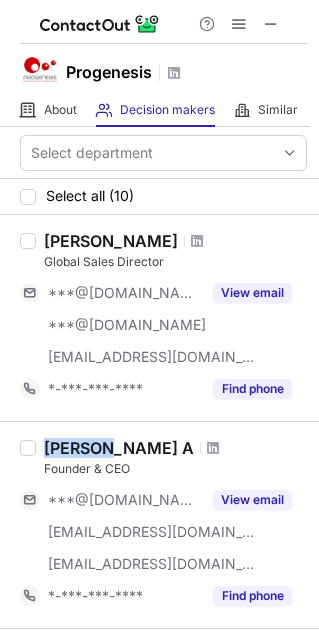 drag, startPoint x: 98, startPoint y: 447, endPoint x: 42, endPoint y: 447, distance: 56 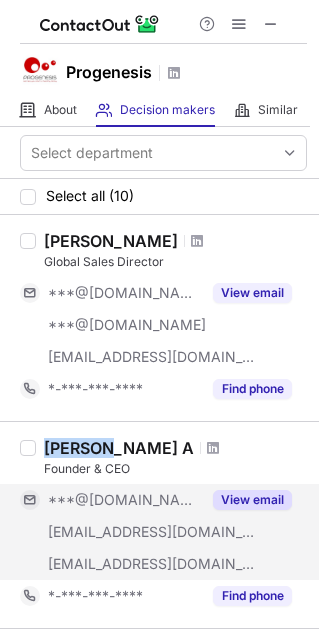 click on "View email" at bounding box center [252, 500] 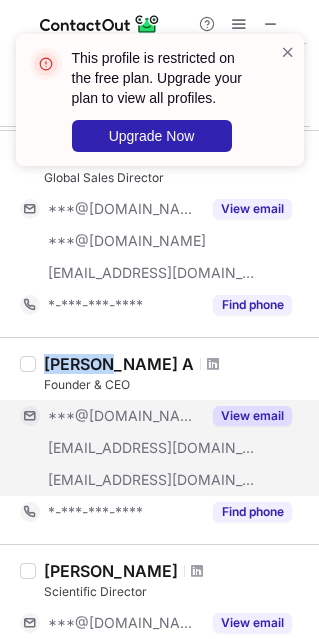scroll, scrollTop: 84, scrollLeft: 0, axis: vertical 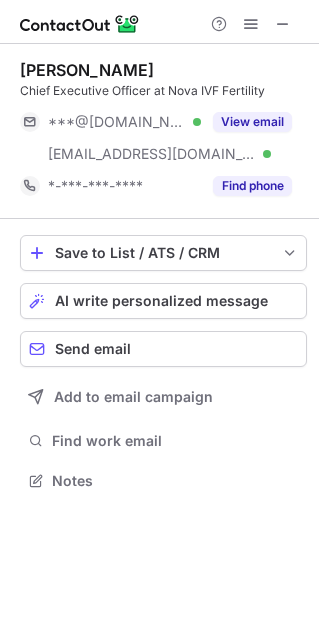 drag, startPoint x: 172, startPoint y: 60, endPoint x: 9, endPoint y: 69, distance: 163.24828 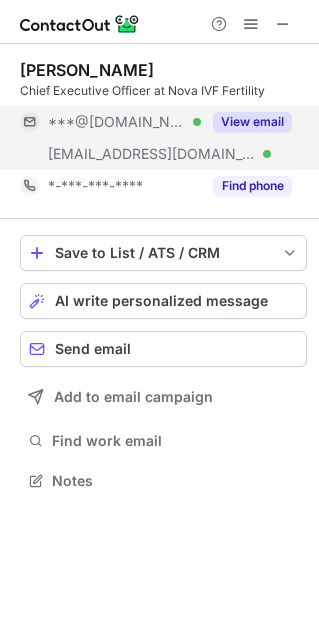 click on "View email" at bounding box center (252, 122) 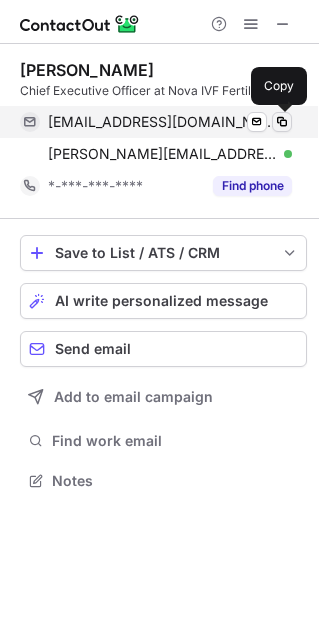 click at bounding box center (282, 122) 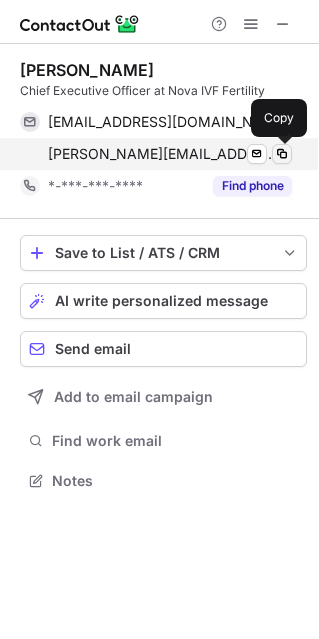 click at bounding box center [282, 154] 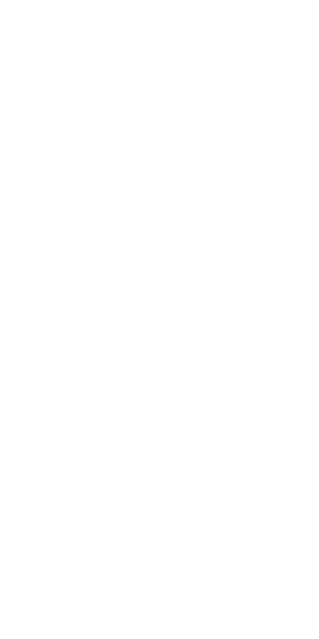 scroll, scrollTop: 0, scrollLeft: 0, axis: both 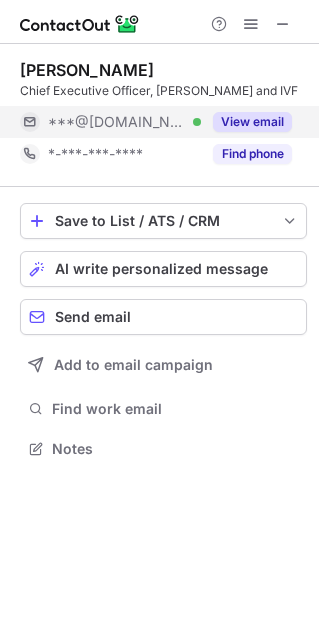 click on "View email" at bounding box center [252, 122] 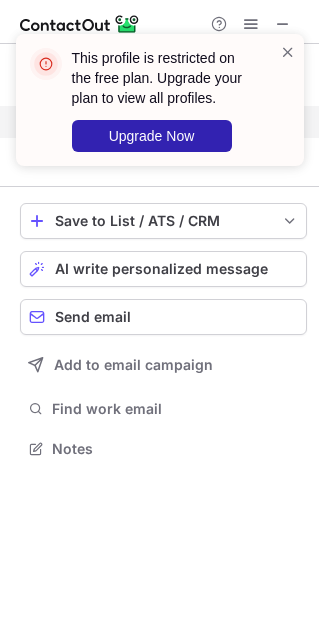 click on "This profile is restricted on the free plan. Upgrade your plan to view all profiles. Upgrade Now" at bounding box center (160, 108) 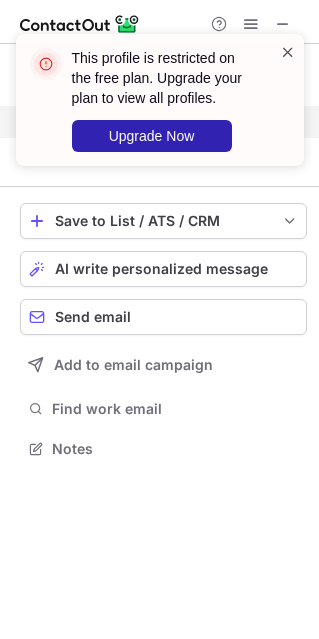 click at bounding box center [288, 52] 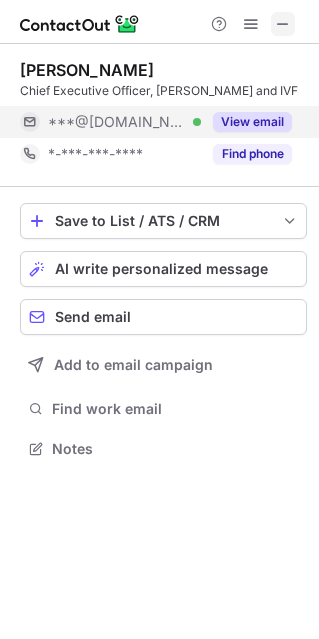 click at bounding box center (283, 24) 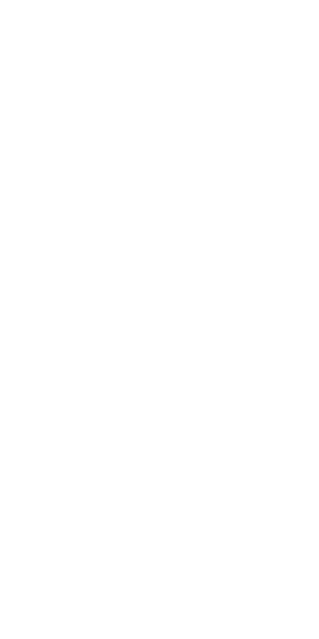 scroll, scrollTop: 0, scrollLeft: 0, axis: both 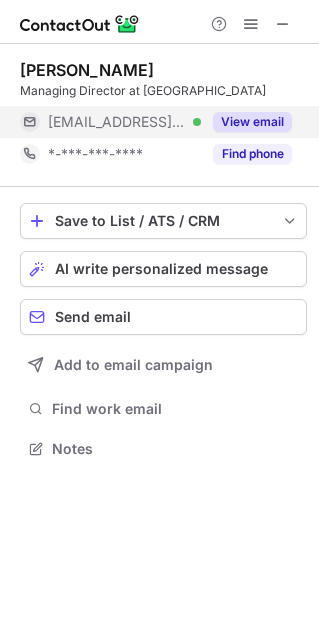 click on "View email" at bounding box center [252, 122] 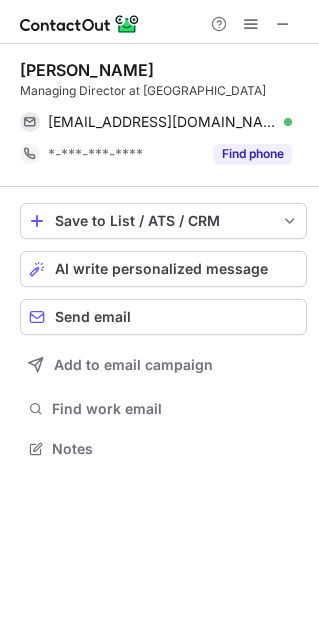 drag, startPoint x: 161, startPoint y: 64, endPoint x: 12, endPoint y: 69, distance: 149.08386 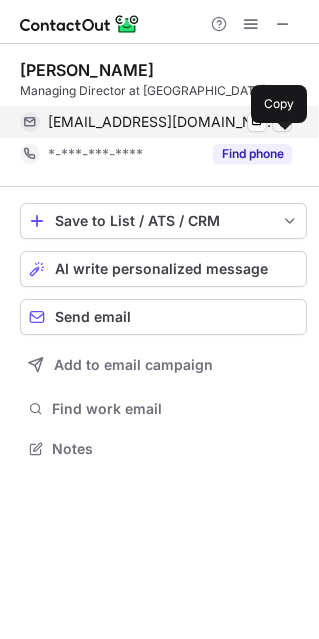 click at bounding box center (282, 122) 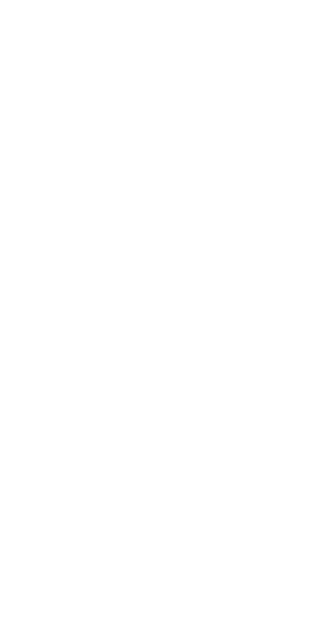 scroll, scrollTop: 0, scrollLeft: 0, axis: both 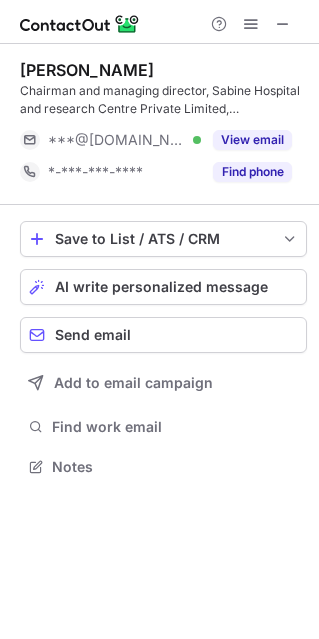 drag, startPoint x: 164, startPoint y: 76, endPoint x: 19, endPoint y: 73, distance: 145.03104 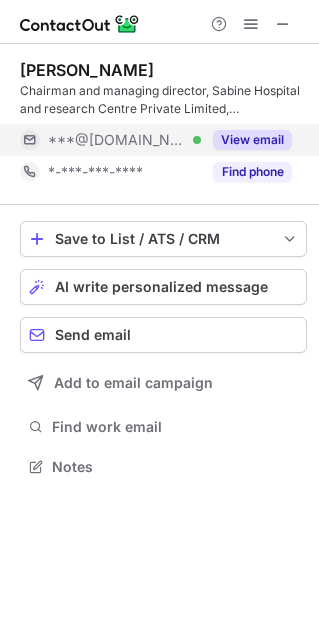 click on "View email" at bounding box center [252, 140] 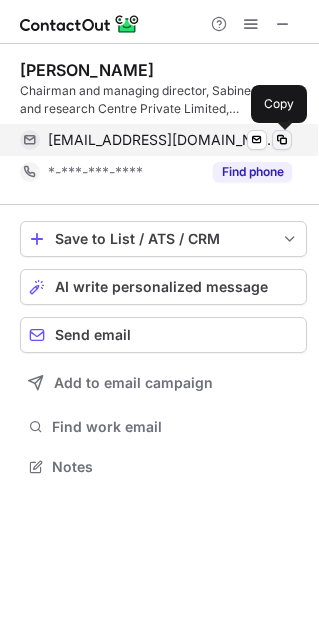 click at bounding box center (282, 140) 